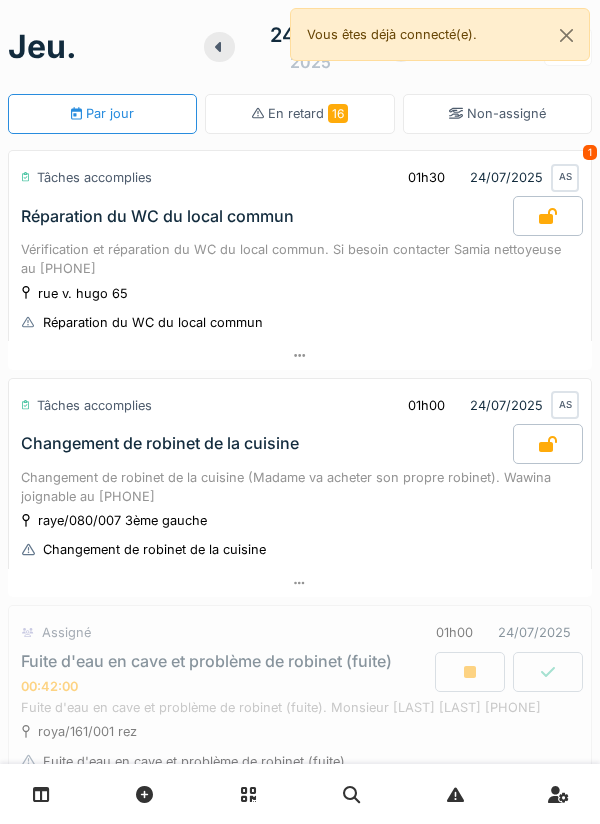 scroll, scrollTop: 0, scrollLeft: 0, axis: both 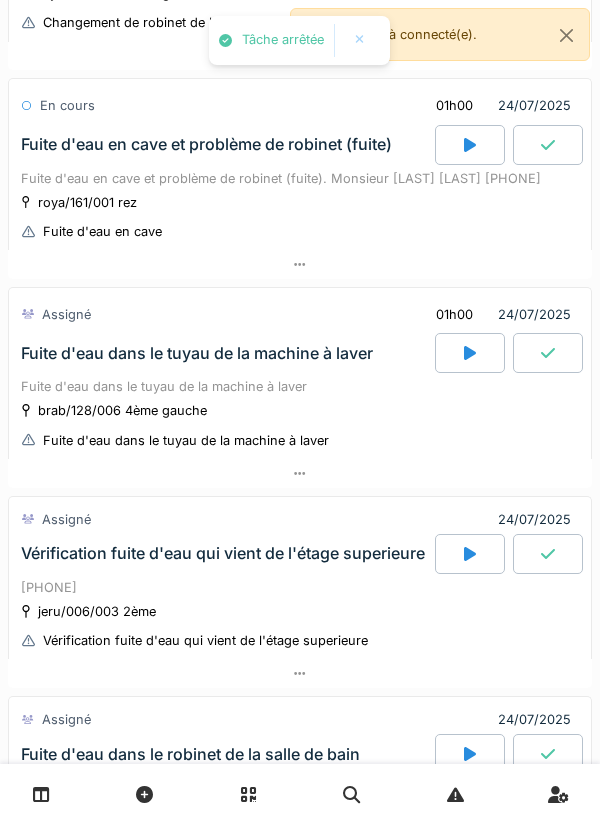 click on "Fuite d'eau en cave et problème de robinet (fuite)" at bounding box center (206, 144) 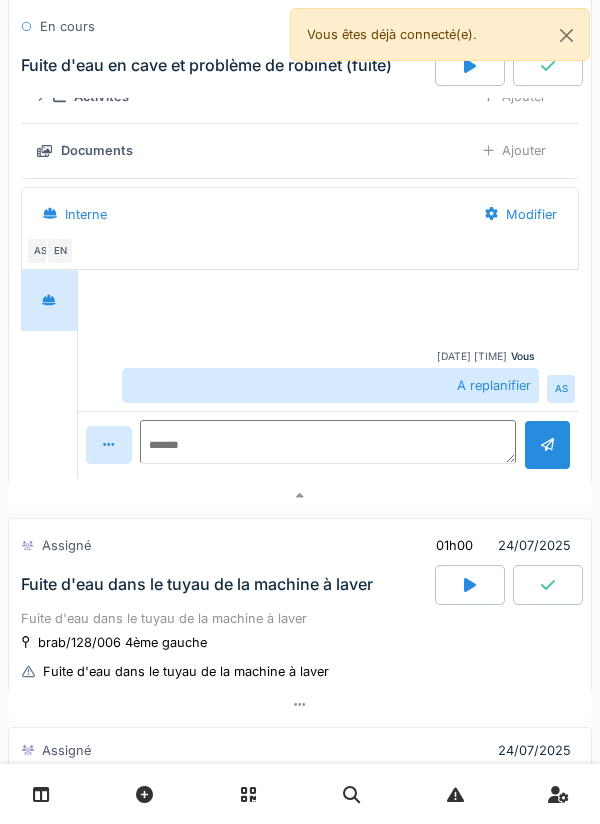 scroll, scrollTop: 814, scrollLeft: 0, axis: vertical 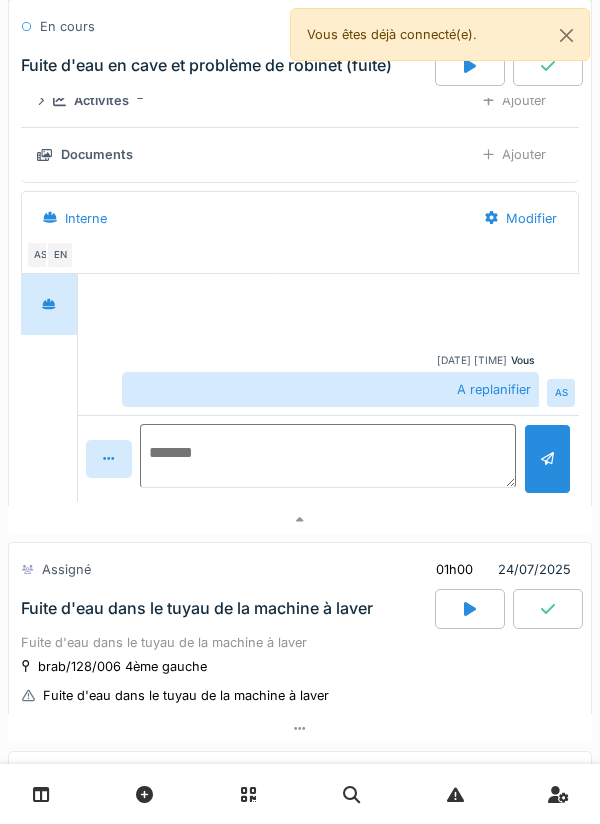 click at bounding box center (328, 456) 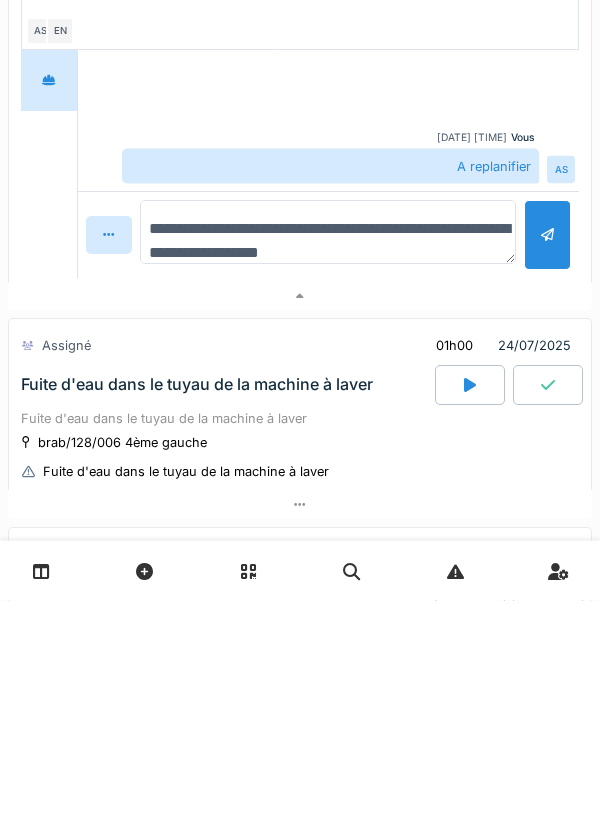 click on "**********" at bounding box center [328, 456] 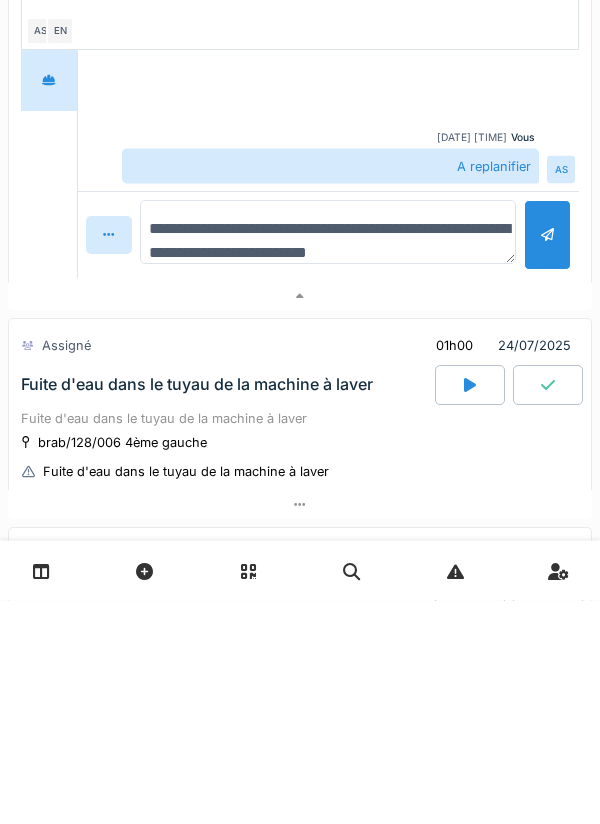 type on "**********" 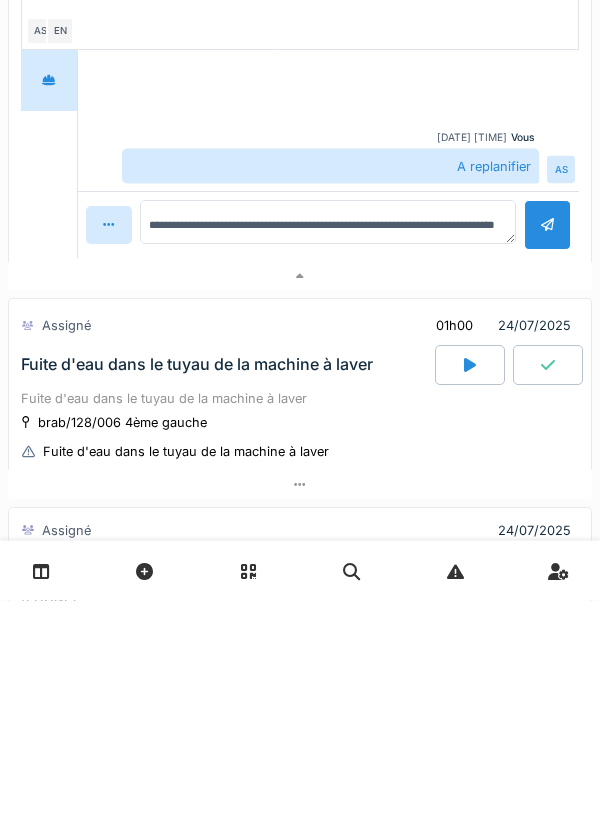 click at bounding box center (547, 448) 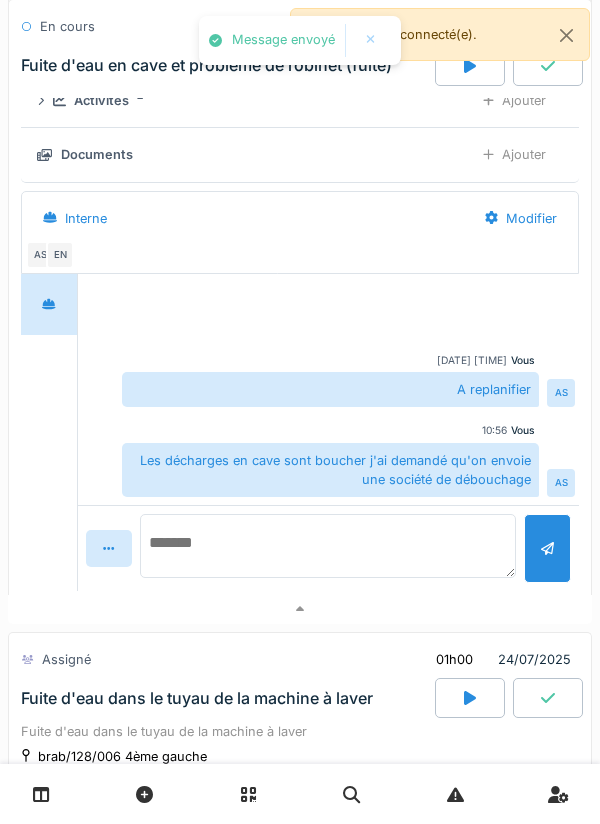 click at bounding box center (328, 546) 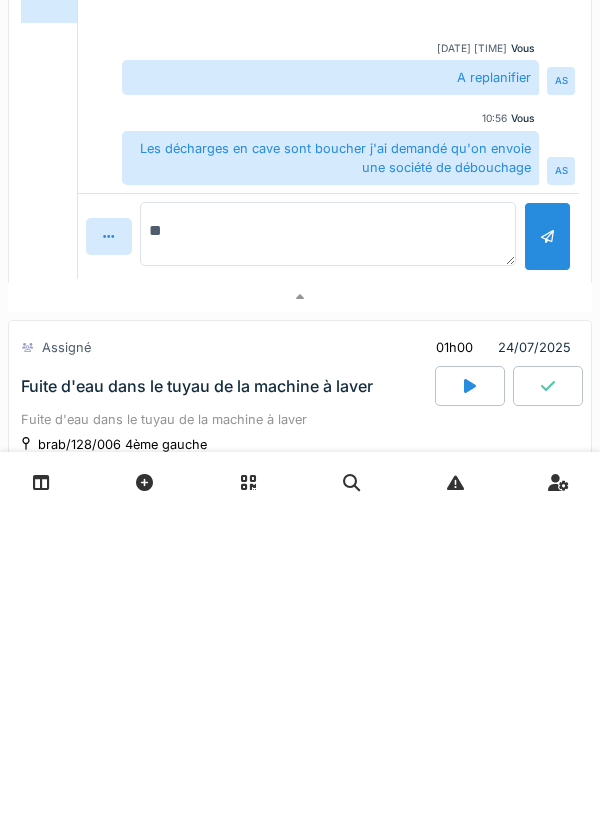 type on "*" 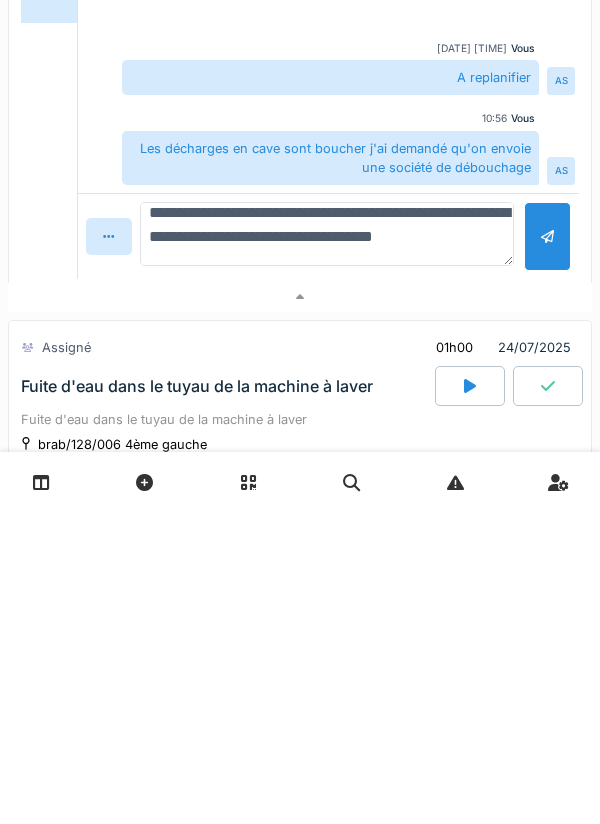 scroll, scrollTop: 18, scrollLeft: 0, axis: vertical 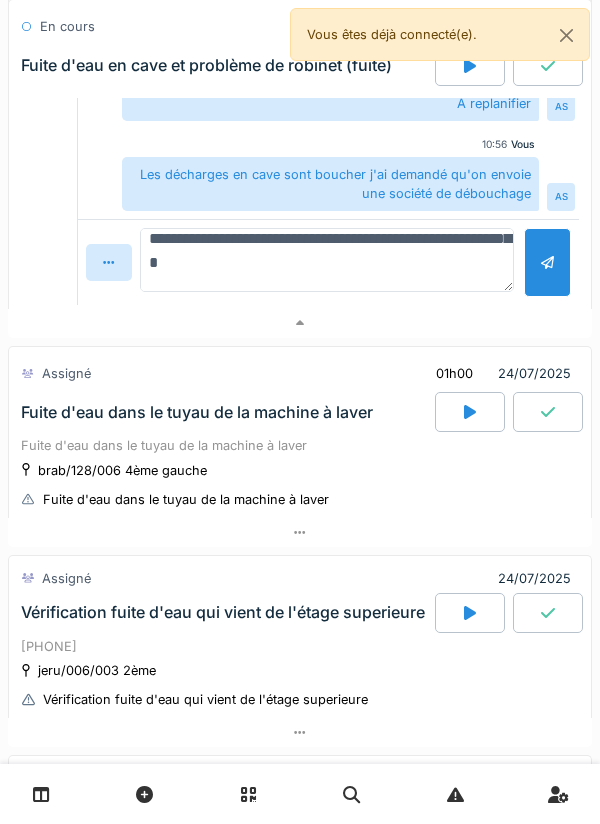 type on "**********" 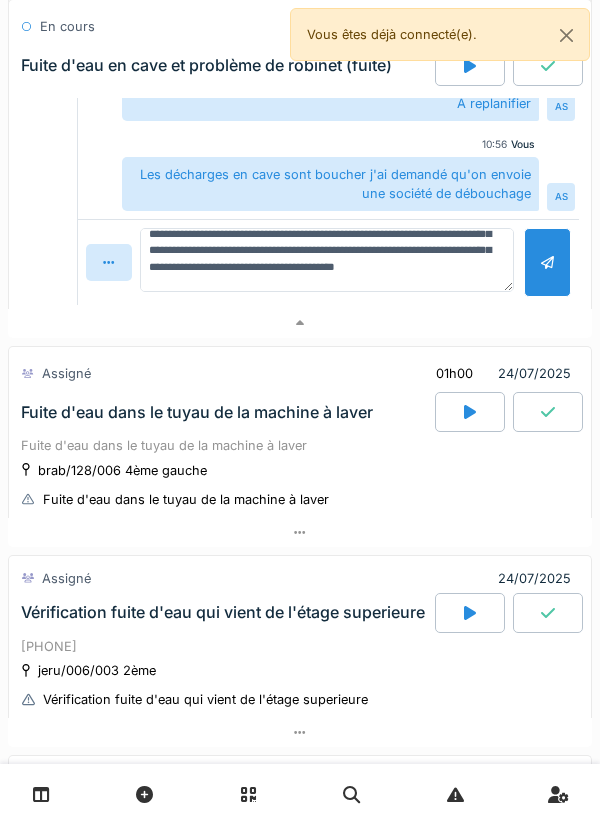 click at bounding box center (547, 262) 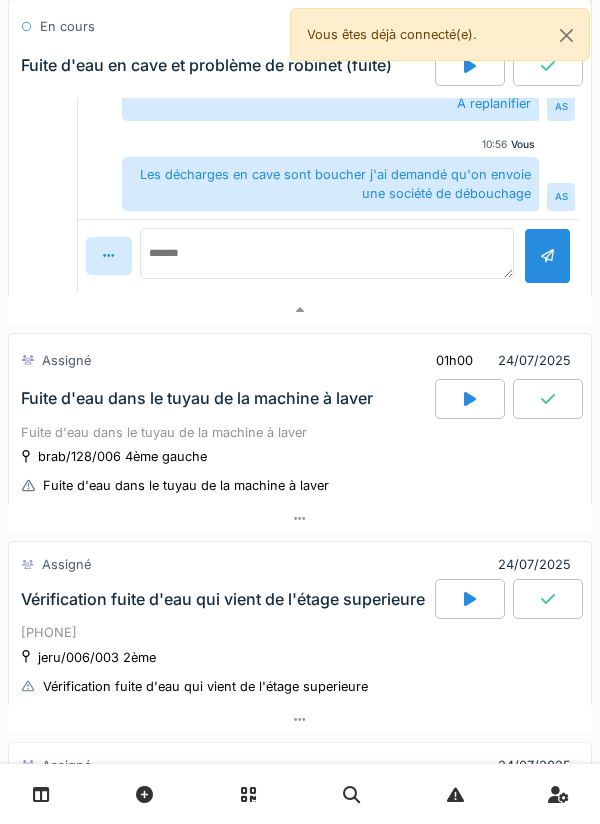 scroll, scrollTop: 0, scrollLeft: 0, axis: both 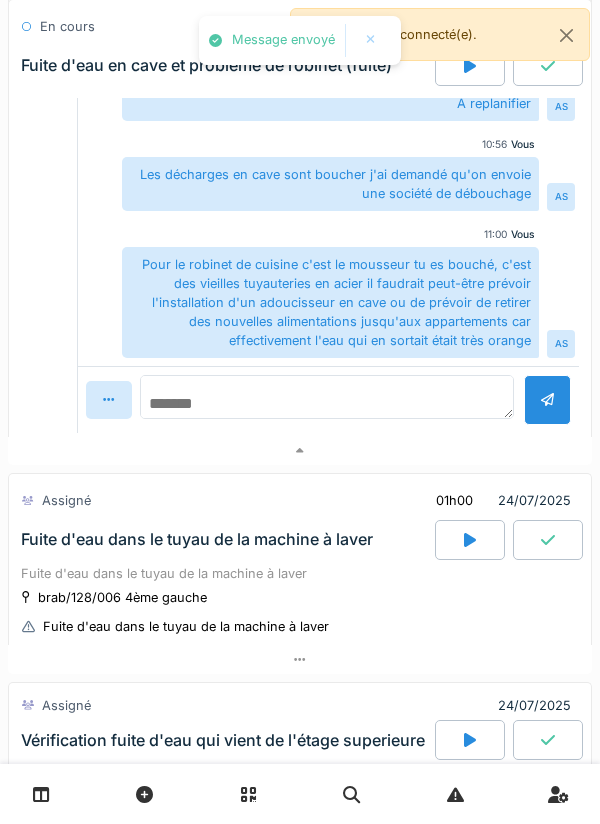 click at bounding box center [327, 397] 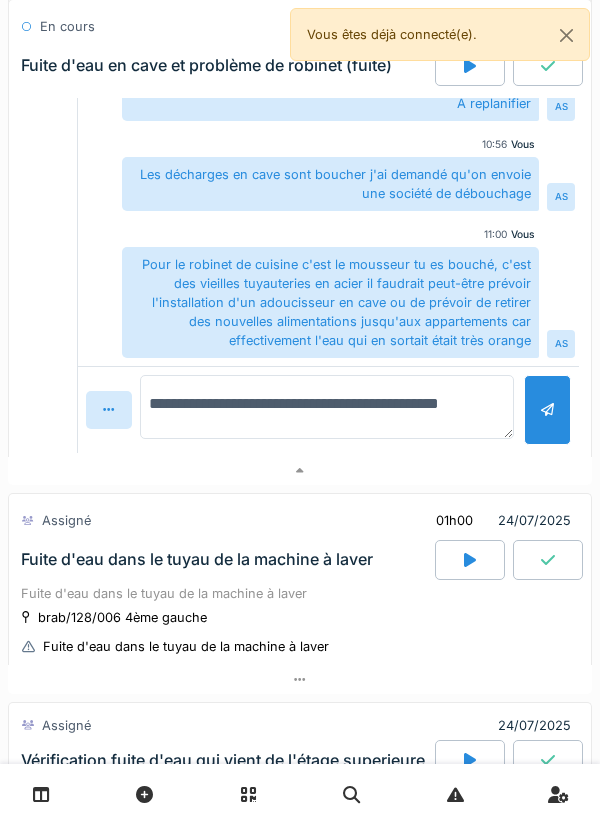 type on "**********" 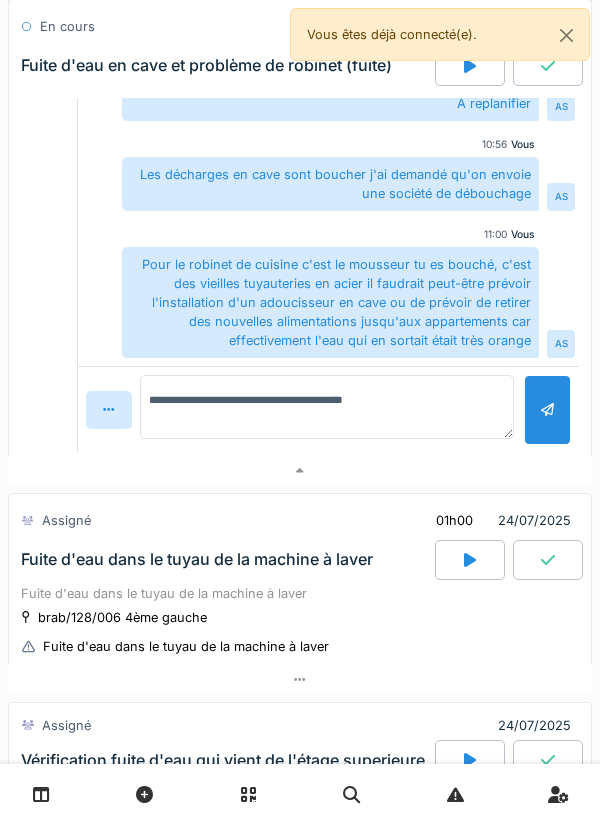click at bounding box center (547, 409) 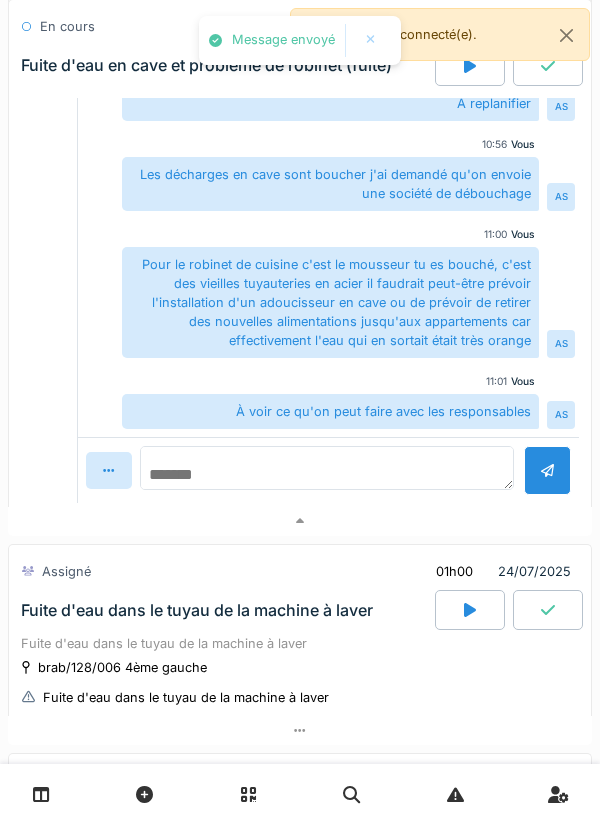 click at bounding box center [327, 468] 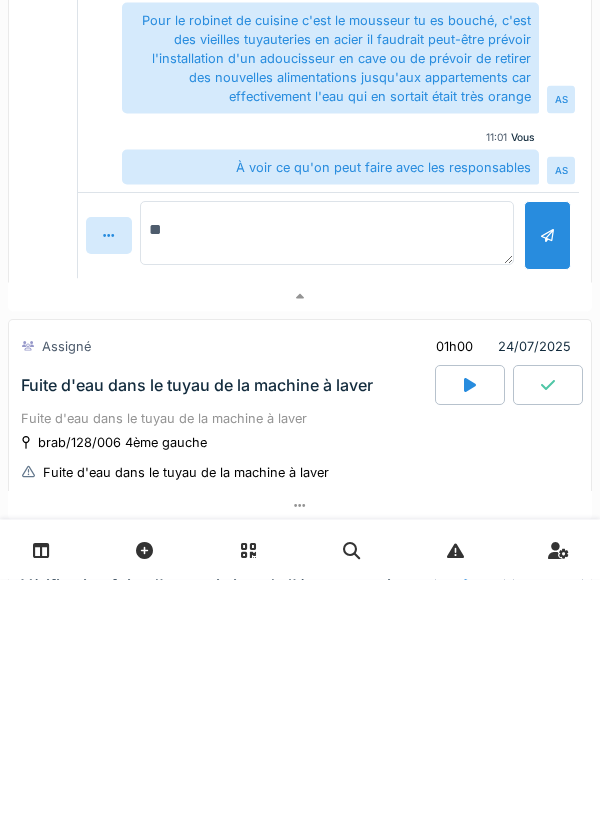 type on "*" 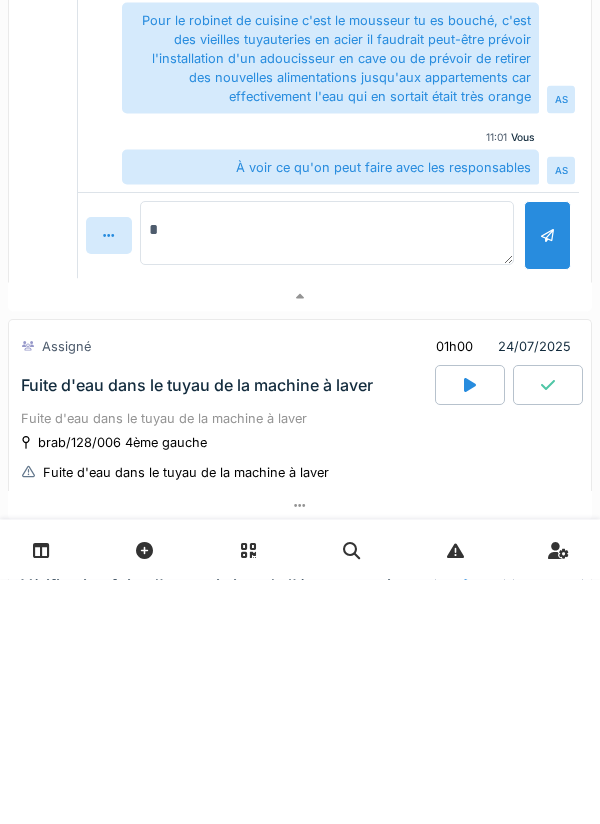 type 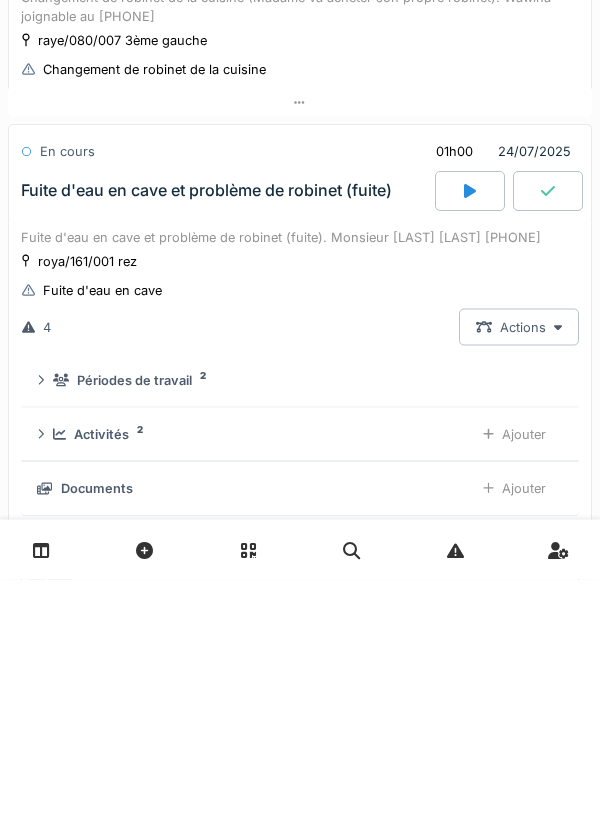 scroll, scrollTop: 234, scrollLeft: 0, axis: vertical 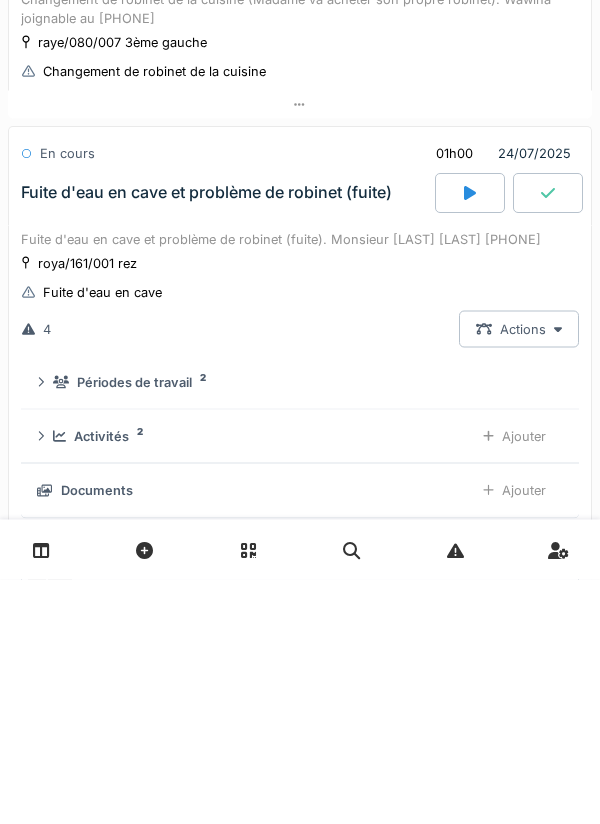 click at bounding box center (548, 438) 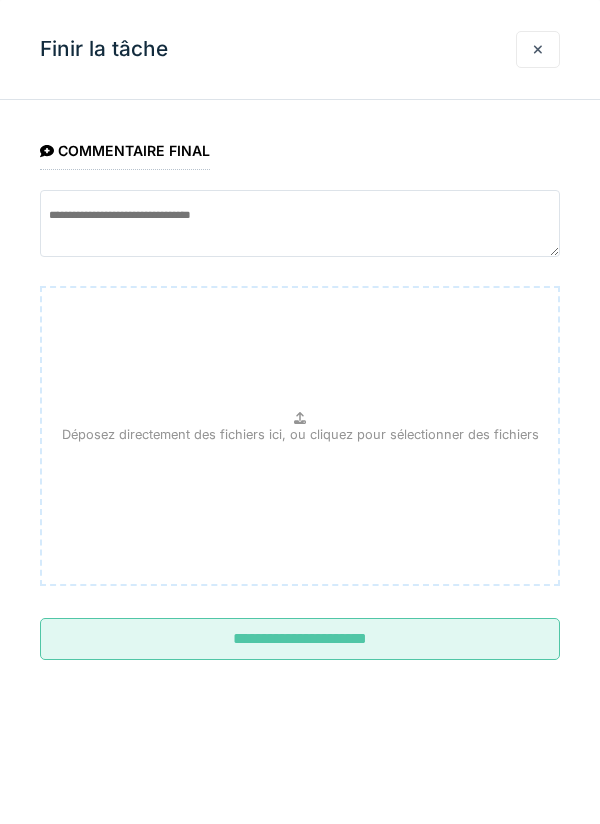 click on "**********" at bounding box center [300, 639] 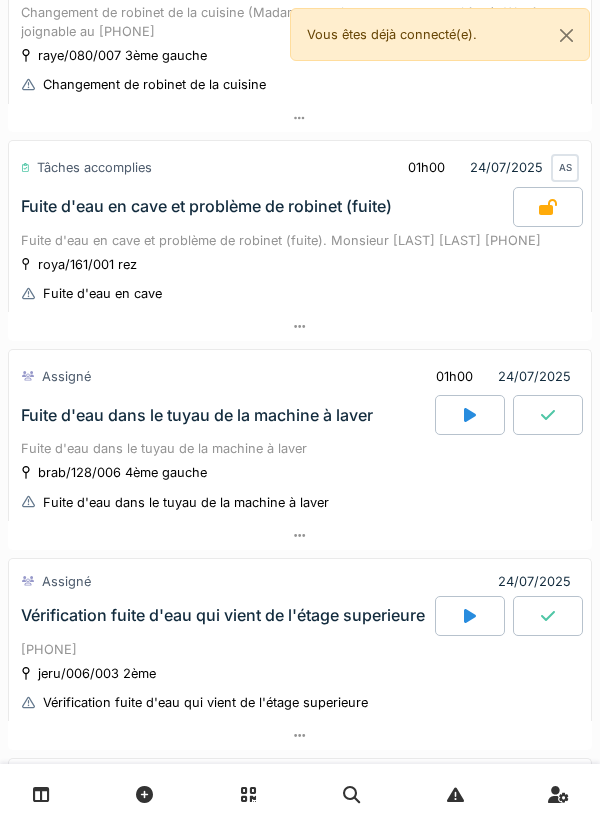 scroll, scrollTop: 467, scrollLeft: 0, axis: vertical 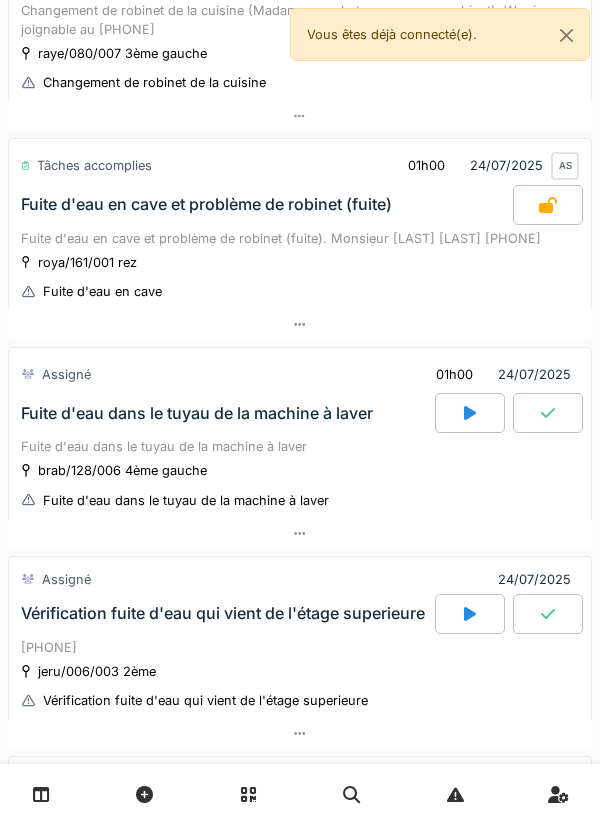 click on "Fuite d'eau en cave et problème de robinet (fuite)" at bounding box center (265, 205) 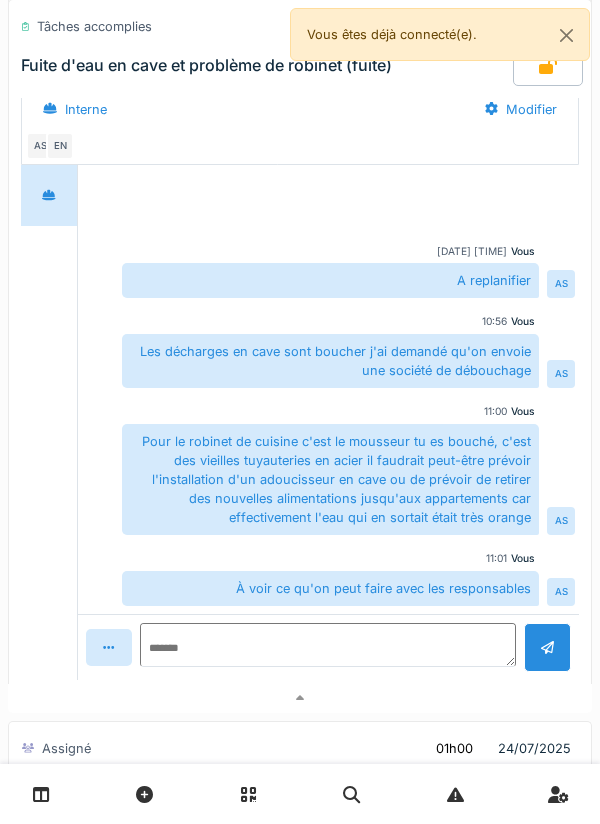 scroll, scrollTop: 925, scrollLeft: 0, axis: vertical 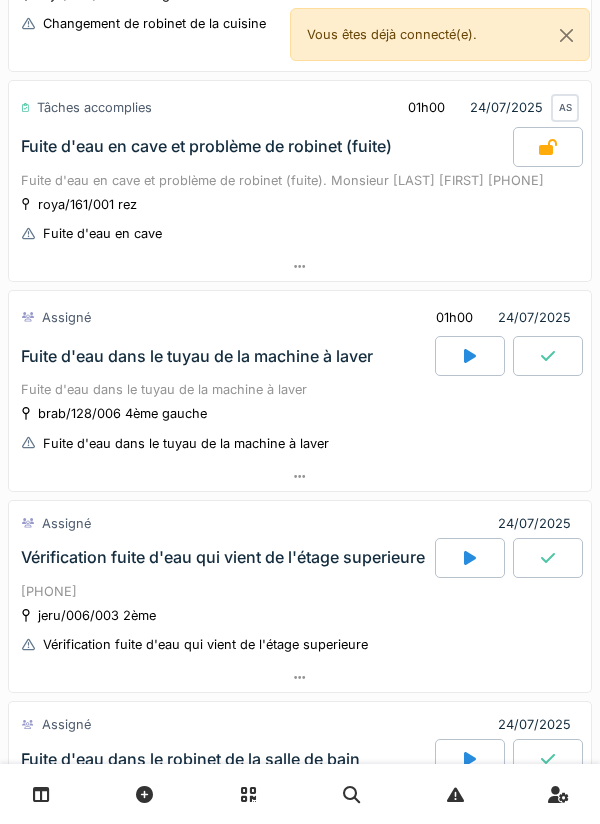 click at bounding box center [470, 356] 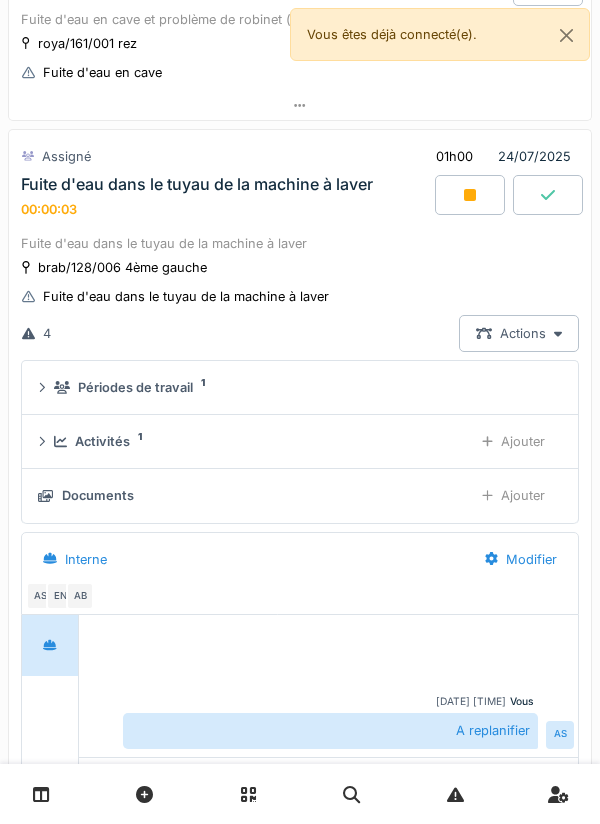 scroll, scrollTop: 680, scrollLeft: 0, axis: vertical 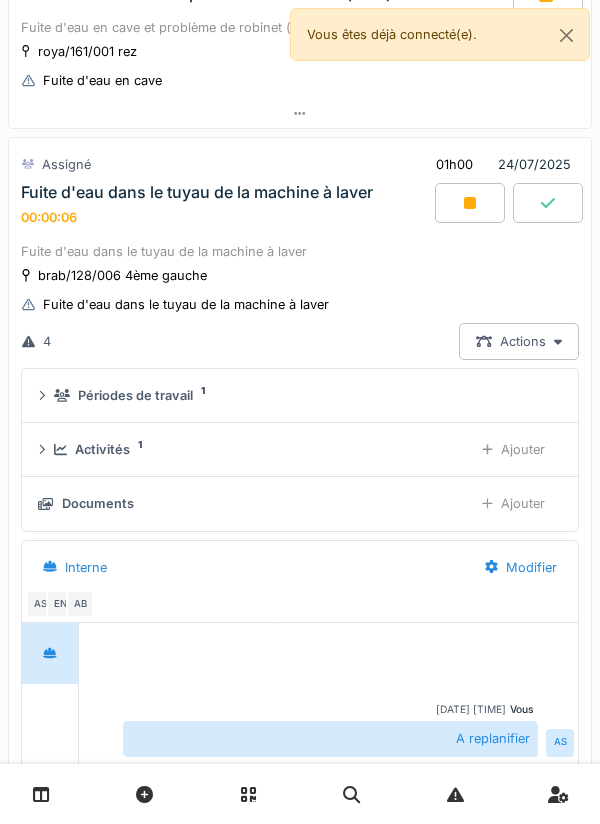 click on "Ajouter" at bounding box center [513, 449] 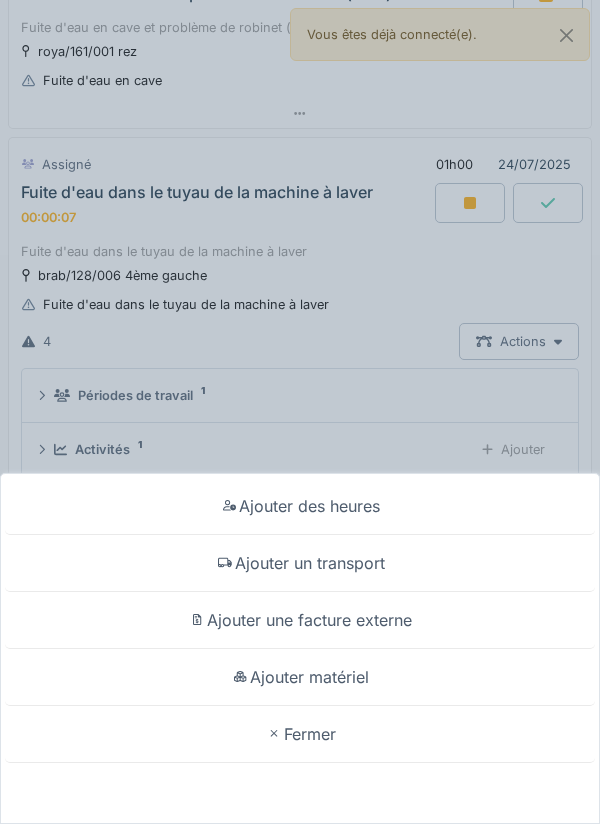 click on "Ajouter un transport" at bounding box center (300, 563) 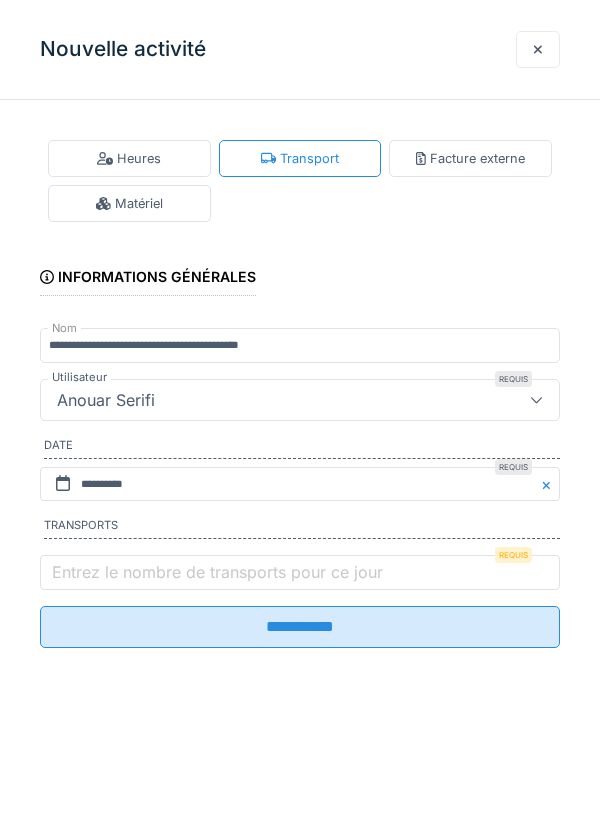 click on "Entrez le nombre de transports pour ce jour" at bounding box center (217, 572) 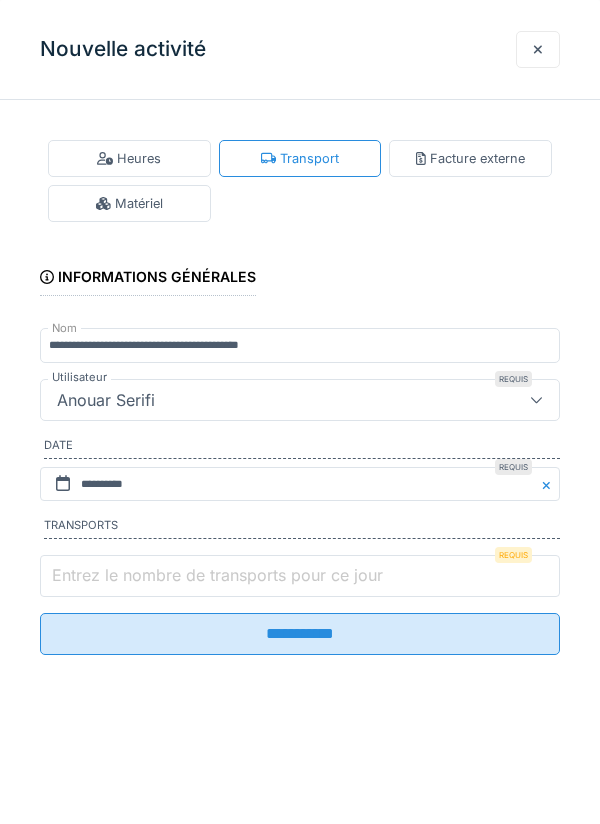 click on "Entrez le nombre de transports pour ce jour" at bounding box center (300, 576) 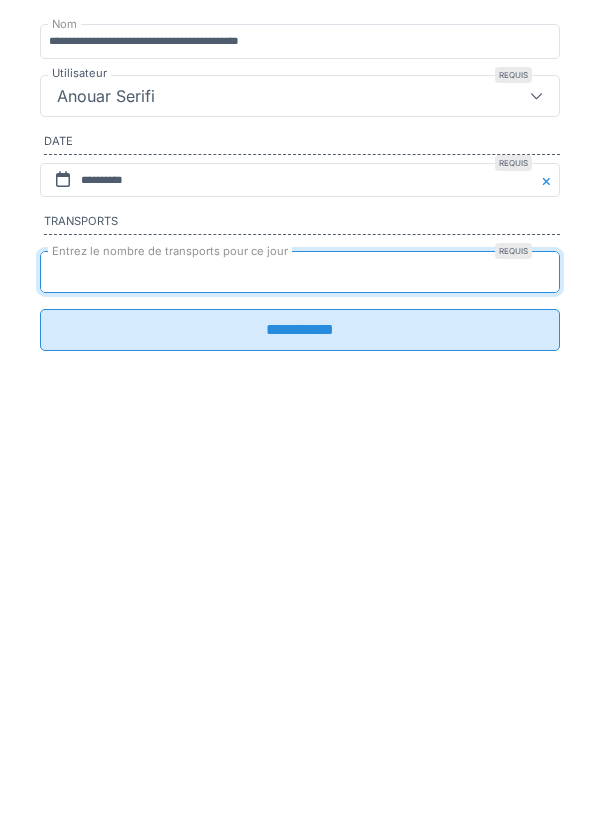 type on "*" 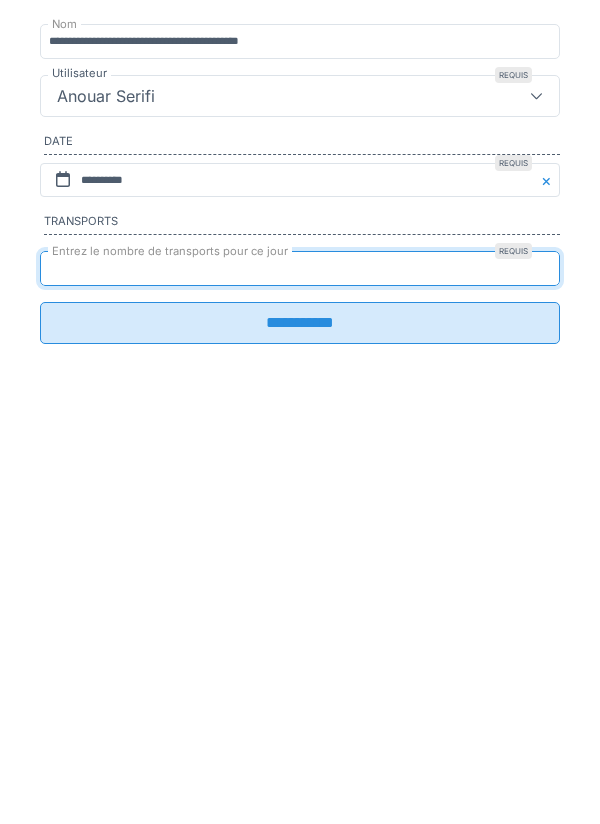click on "**********" at bounding box center [300, 627] 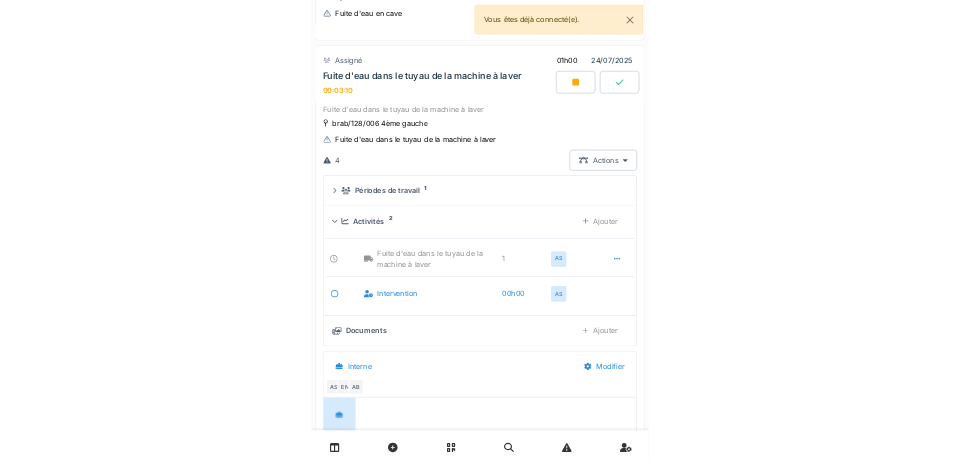 scroll, scrollTop: 733, scrollLeft: 0, axis: vertical 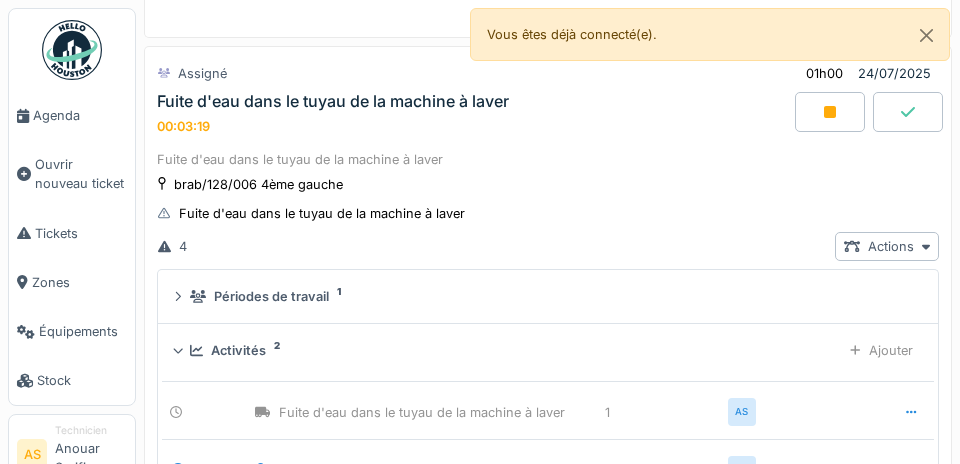 click on "Assigné 01h00 24/07/2025" at bounding box center (548, 73) 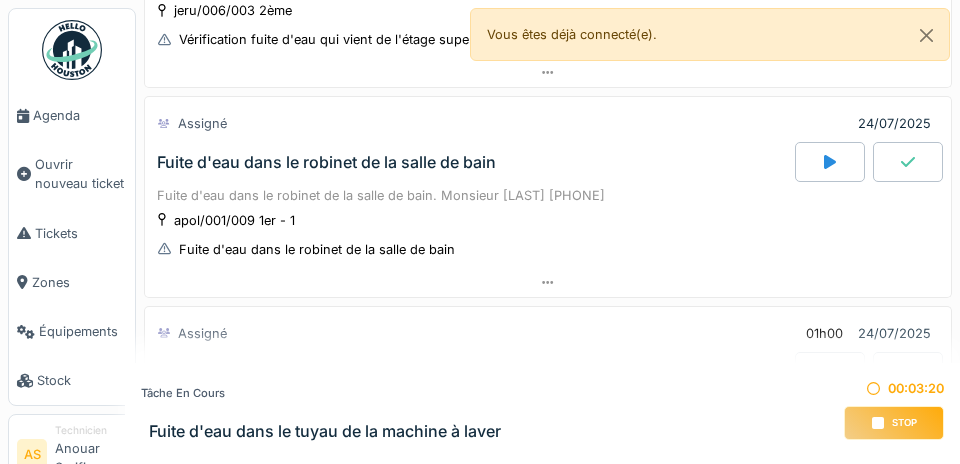 scroll, scrollTop: 2049, scrollLeft: 0, axis: vertical 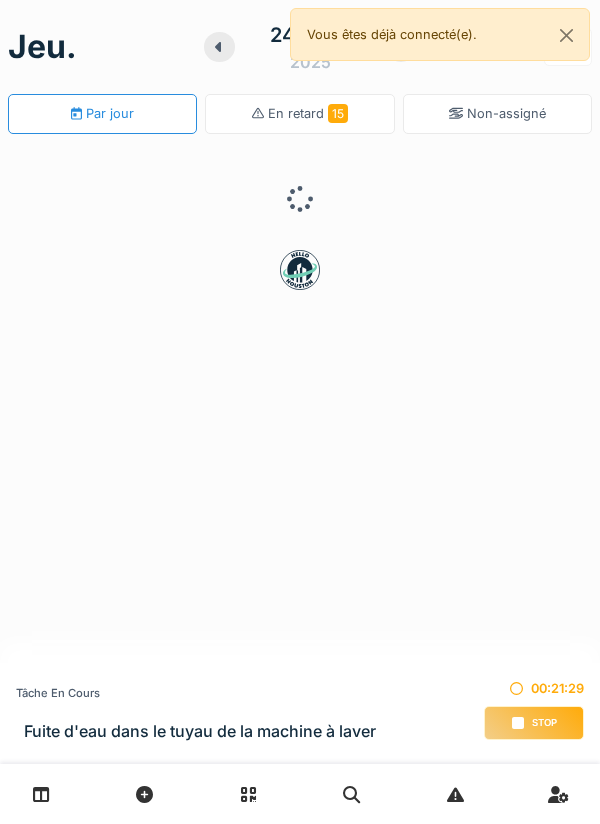 click on "Stop" at bounding box center [534, 723] 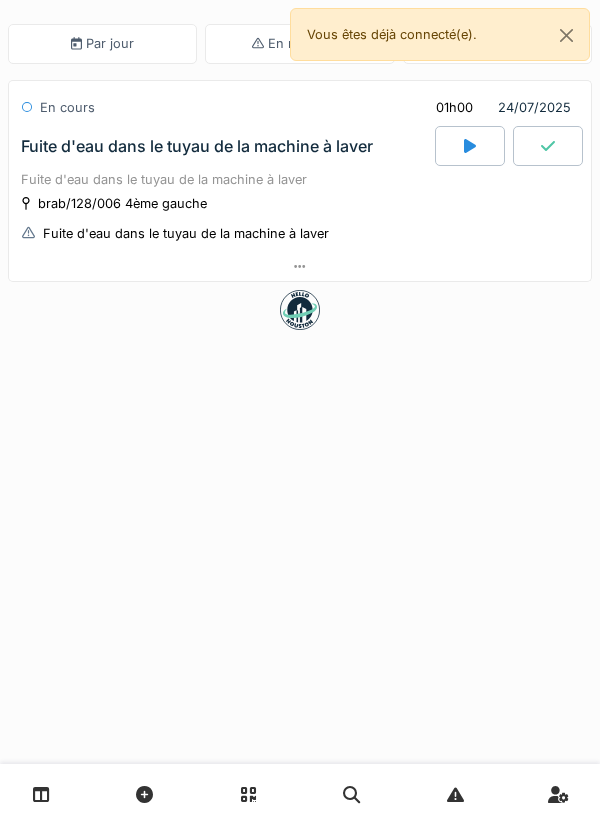 click at bounding box center [548, 146] 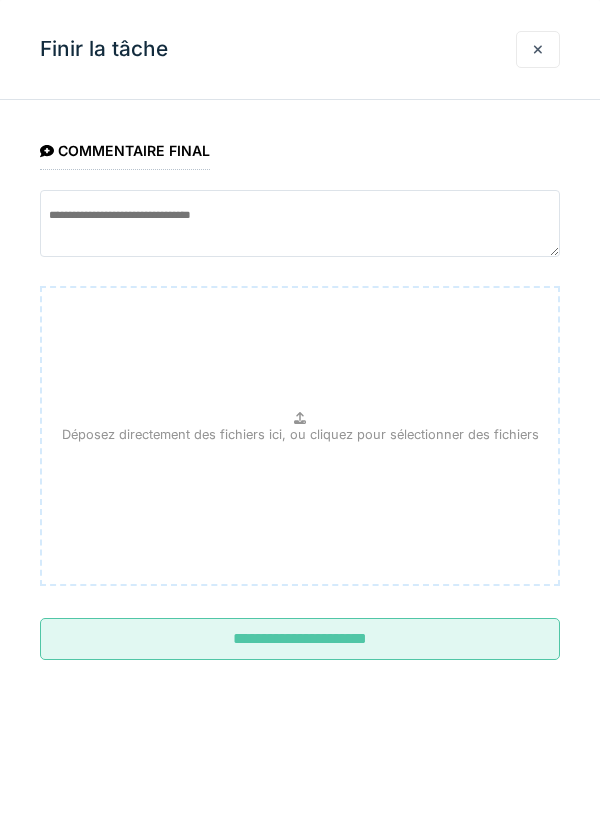 click at bounding box center [538, 49] 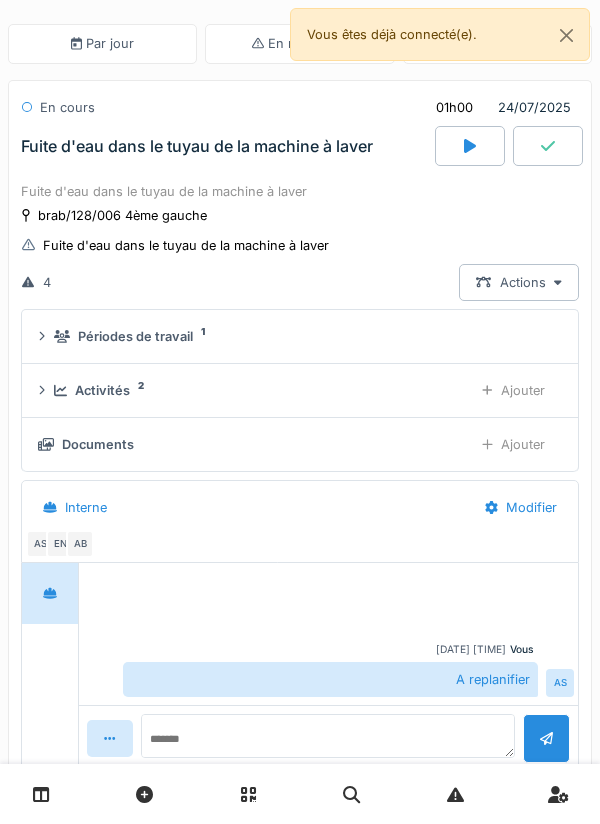 click at bounding box center [470, 146] 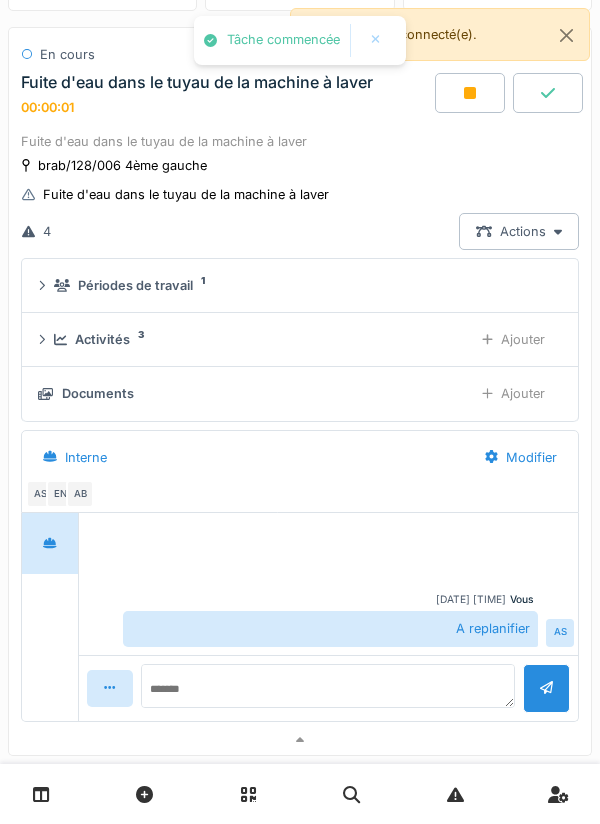scroll, scrollTop: 141, scrollLeft: 0, axis: vertical 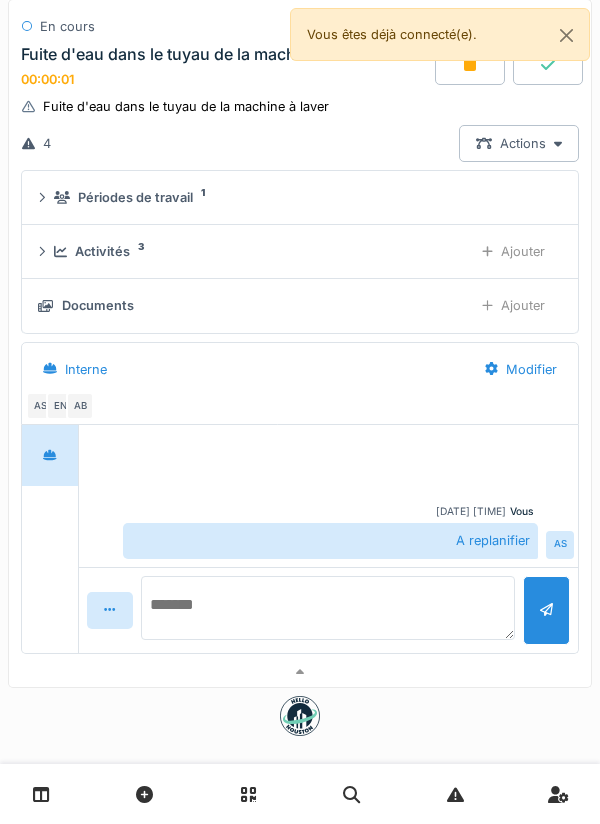 click at bounding box center [328, 608] 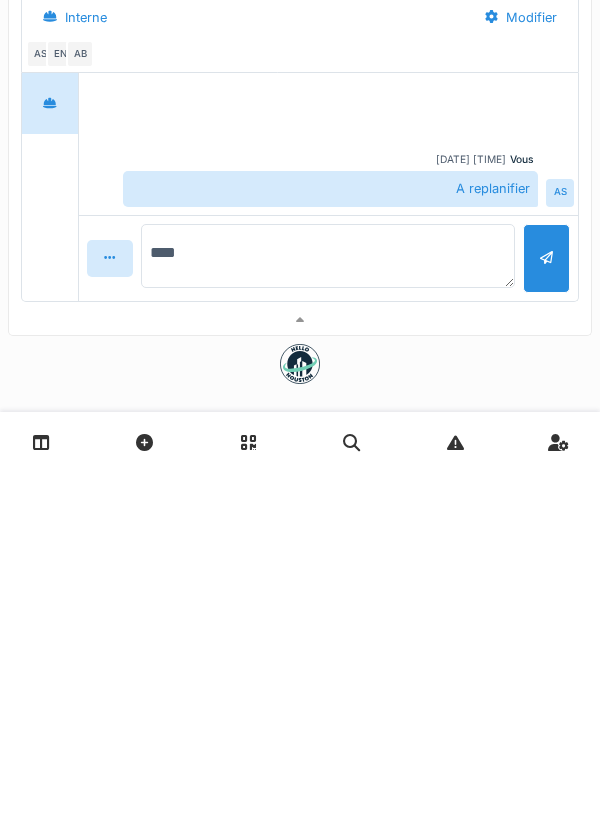 type on "*****" 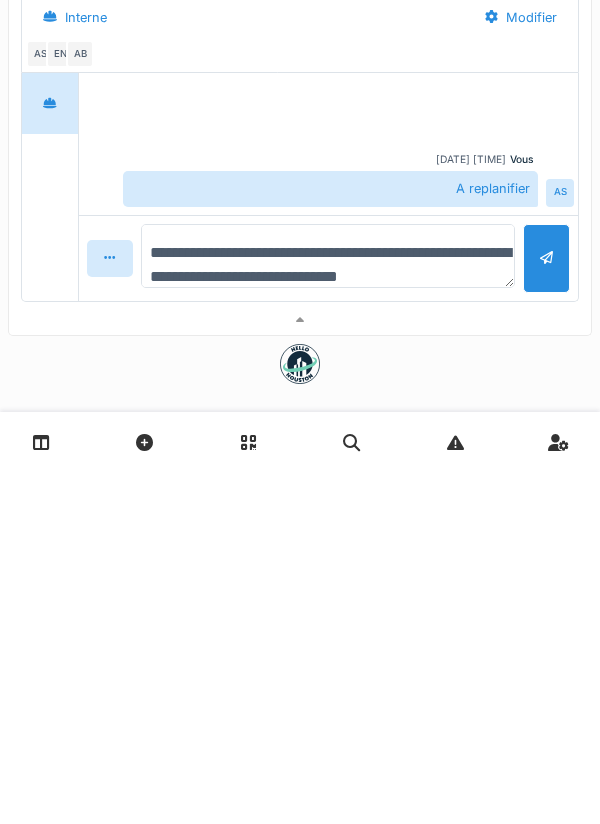 scroll, scrollTop: 24, scrollLeft: 0, axis: vertical 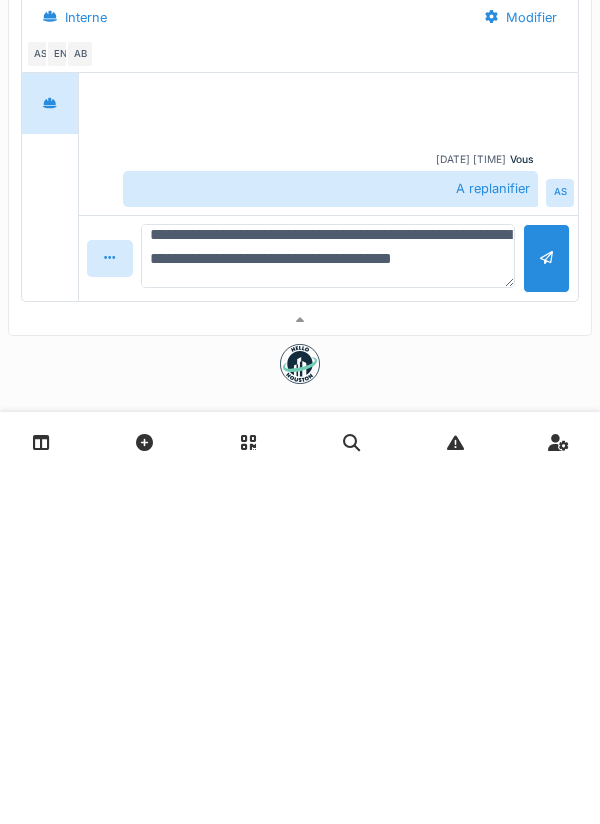 type on "**********" 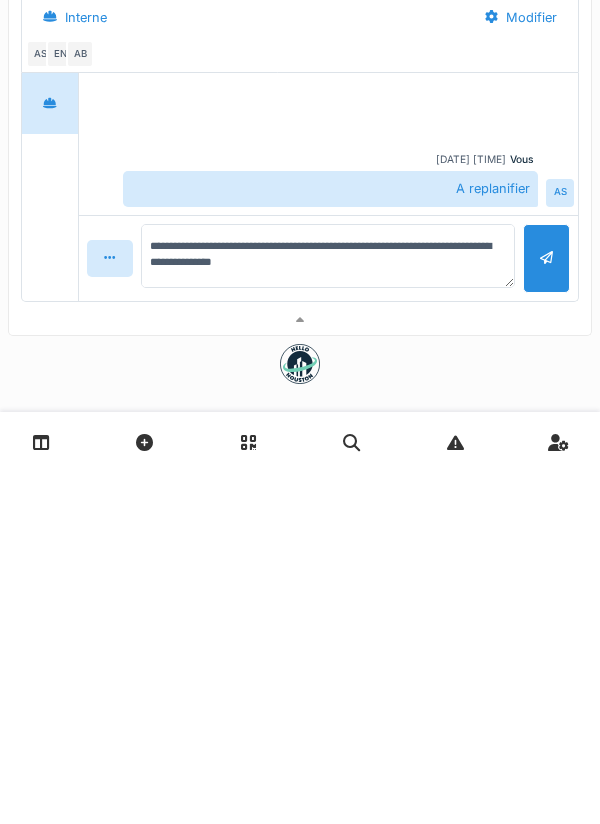 click at bounding box center [546, 610] 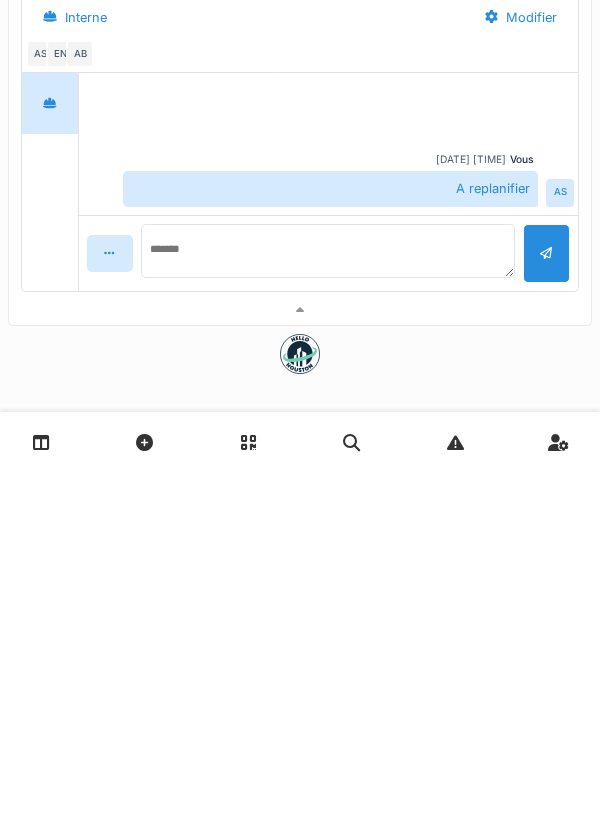 scroll, scrollTop: 0, scrollLeft: 0, axis: both 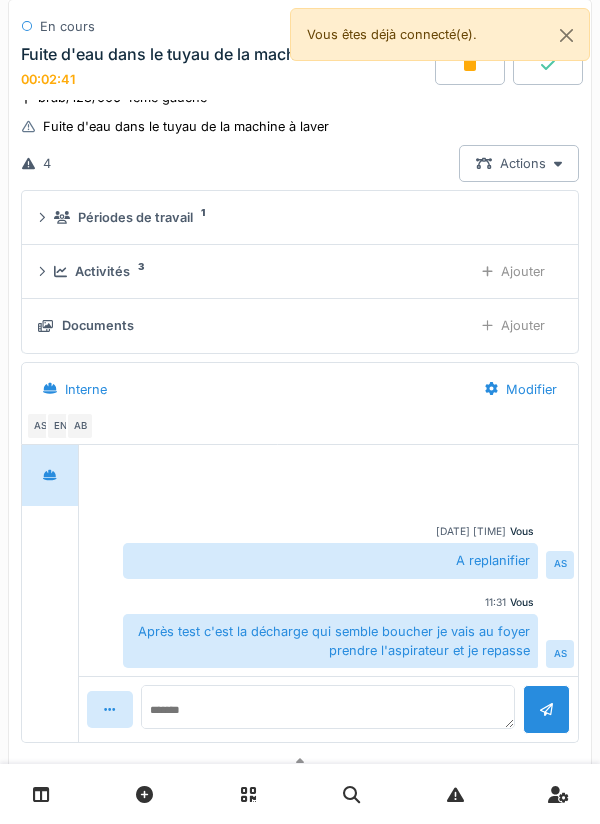 click on "Ajouter" at bounding box center [513, 325] 